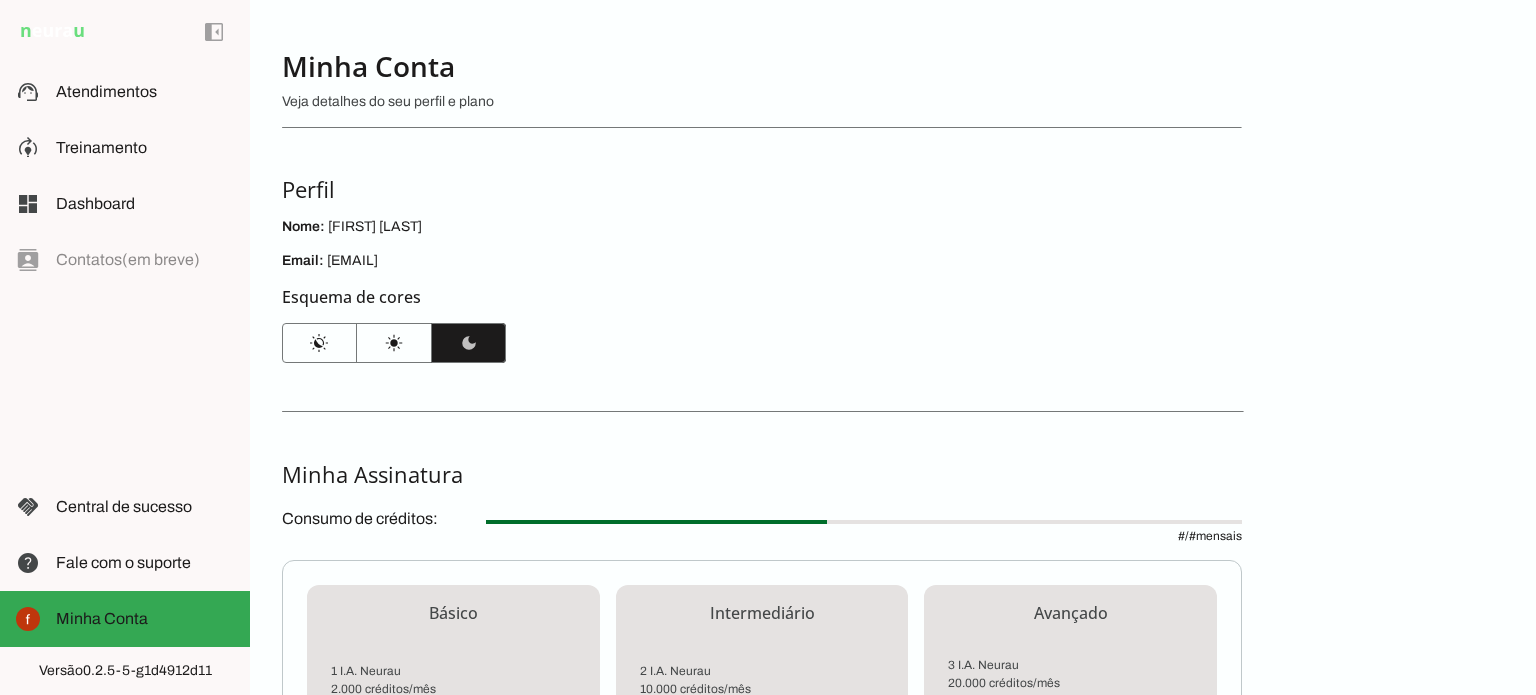 scroll, scrollTop: 0, scrollLeft: 0, axis: both 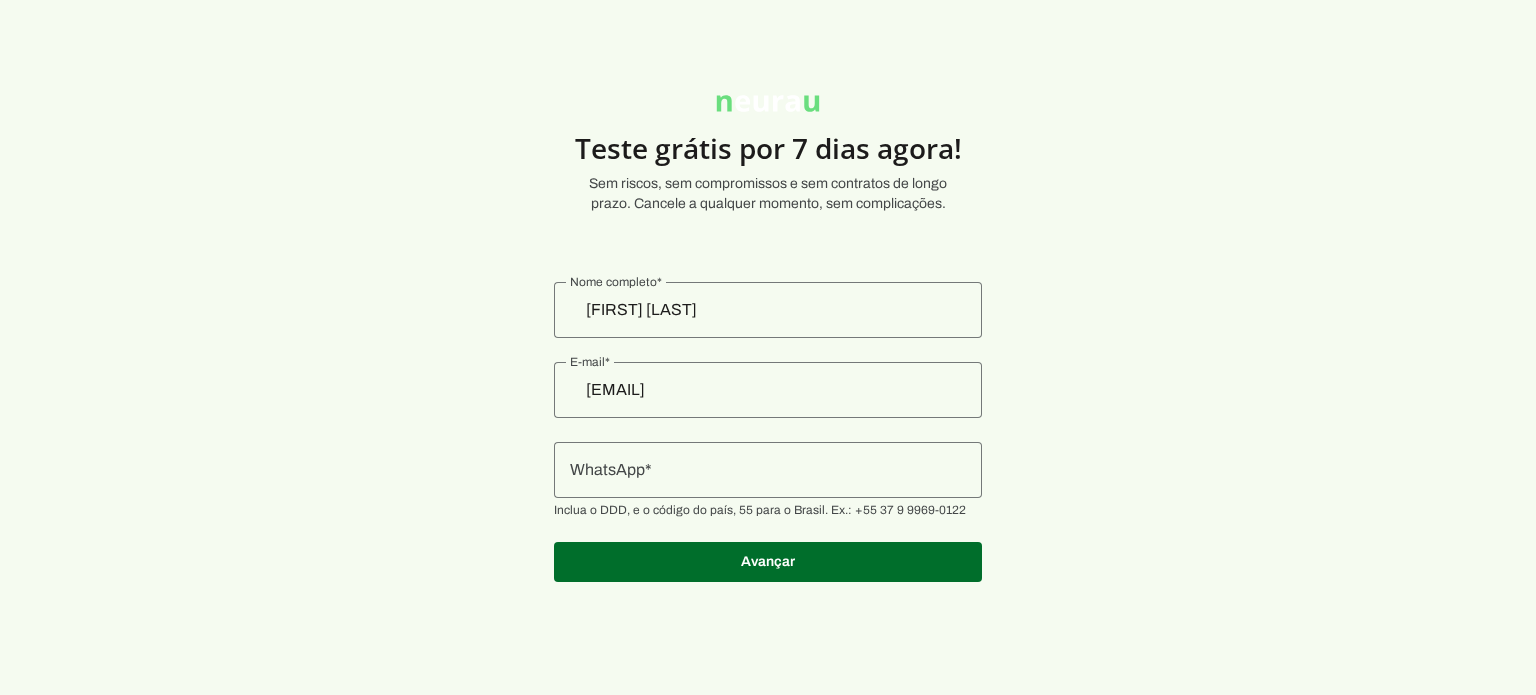 click at bounding box center [768, 470] 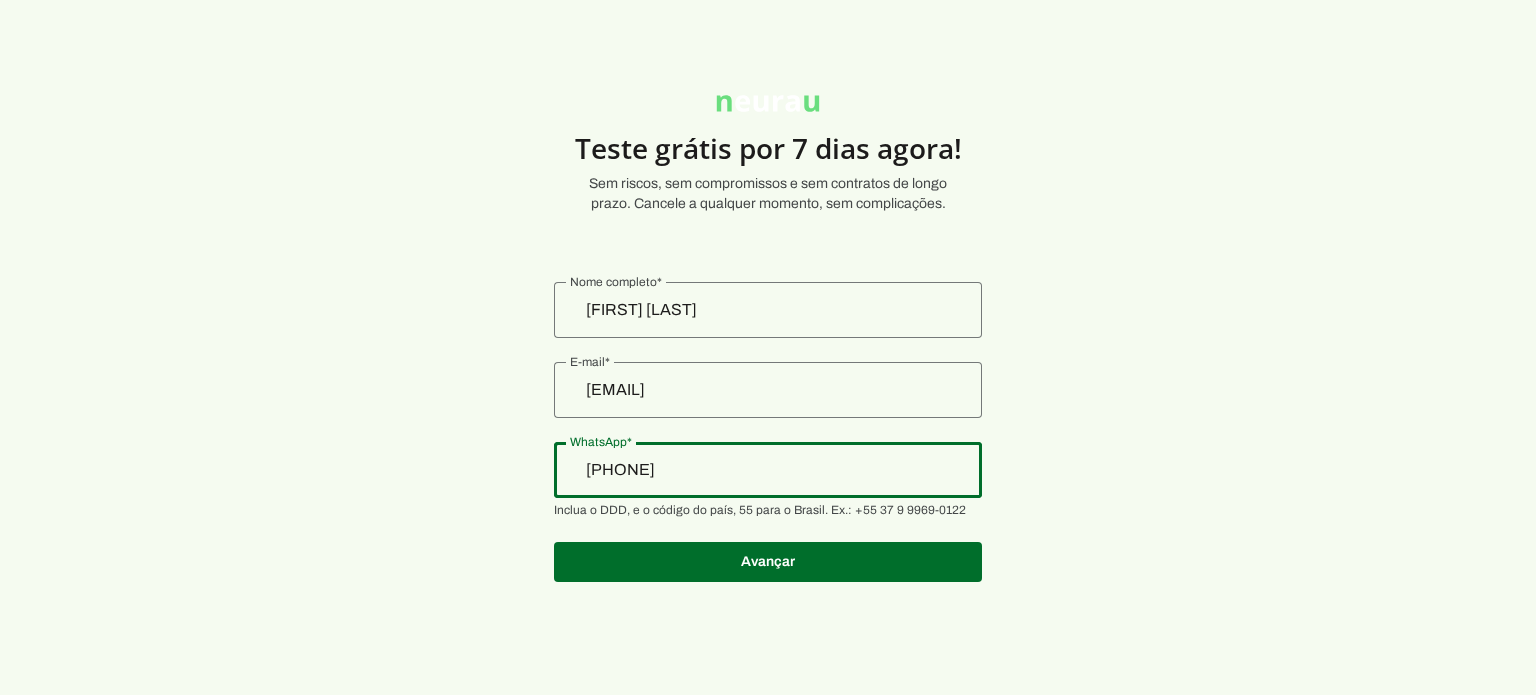 type on "+5__-___-____" 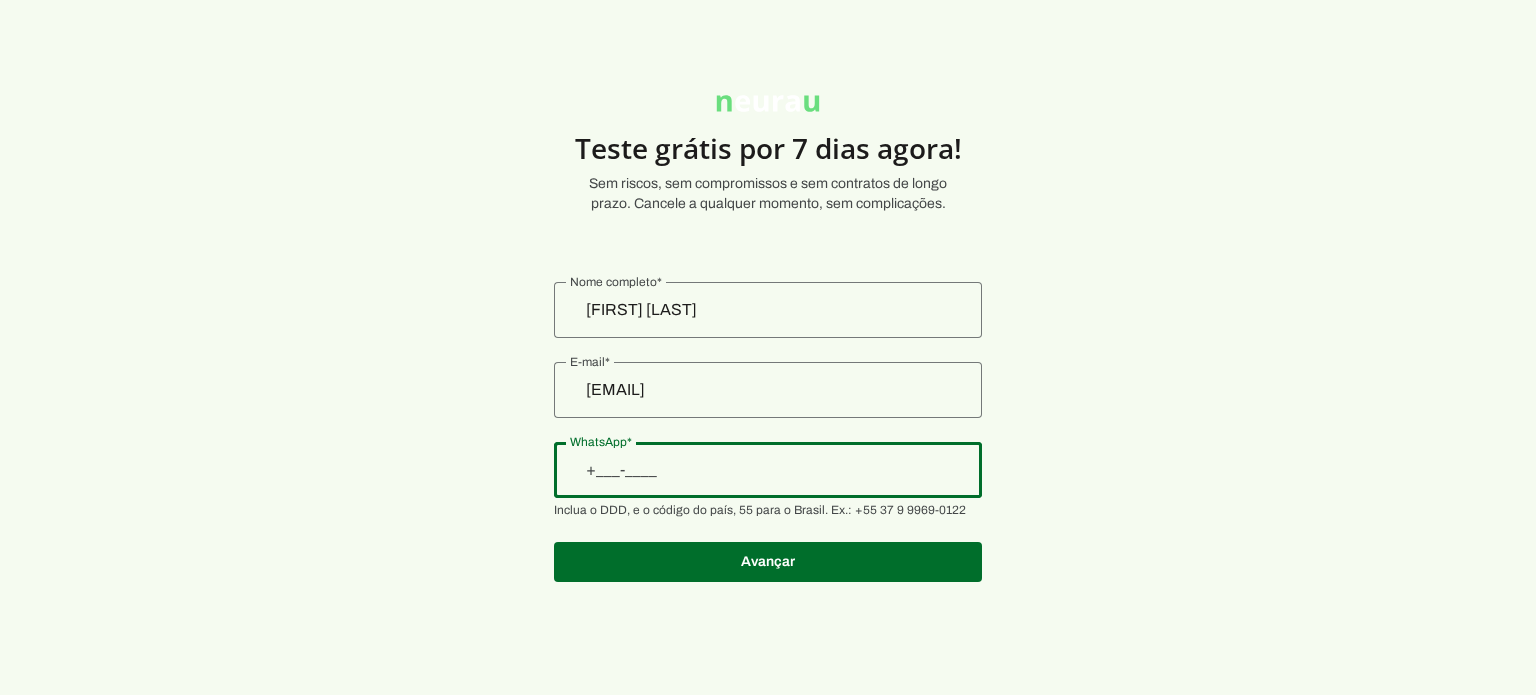 type 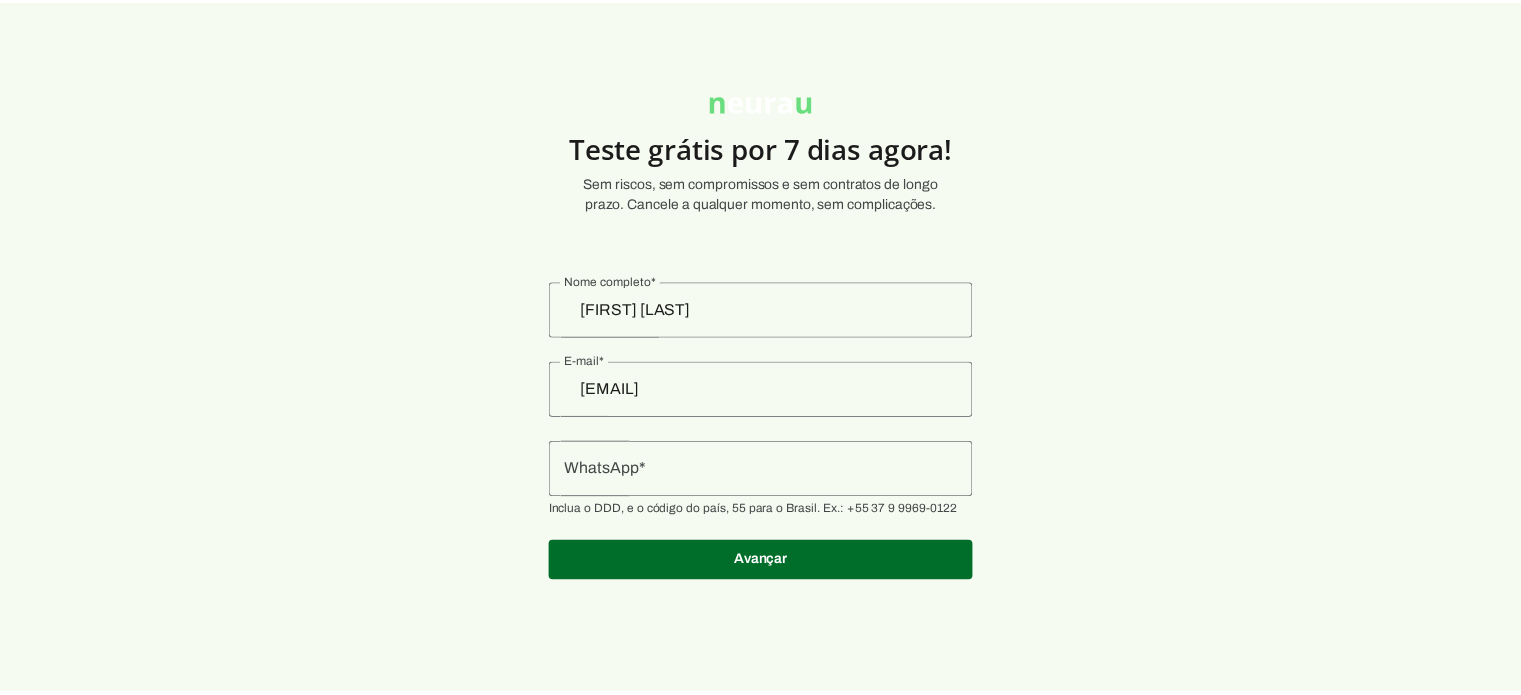 scroll, scrollTop: 0, scrollLeft: 0, axis: both 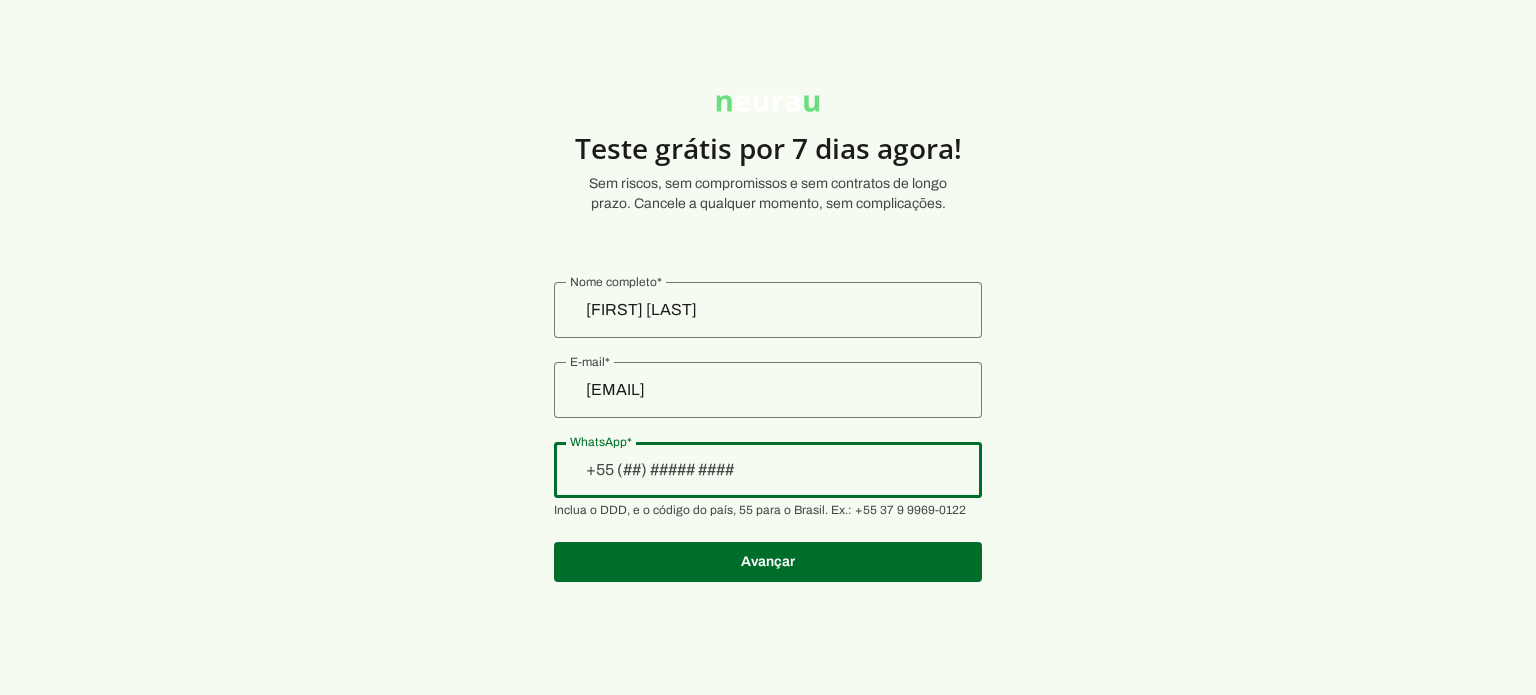 click at bounding box center (768, 470) 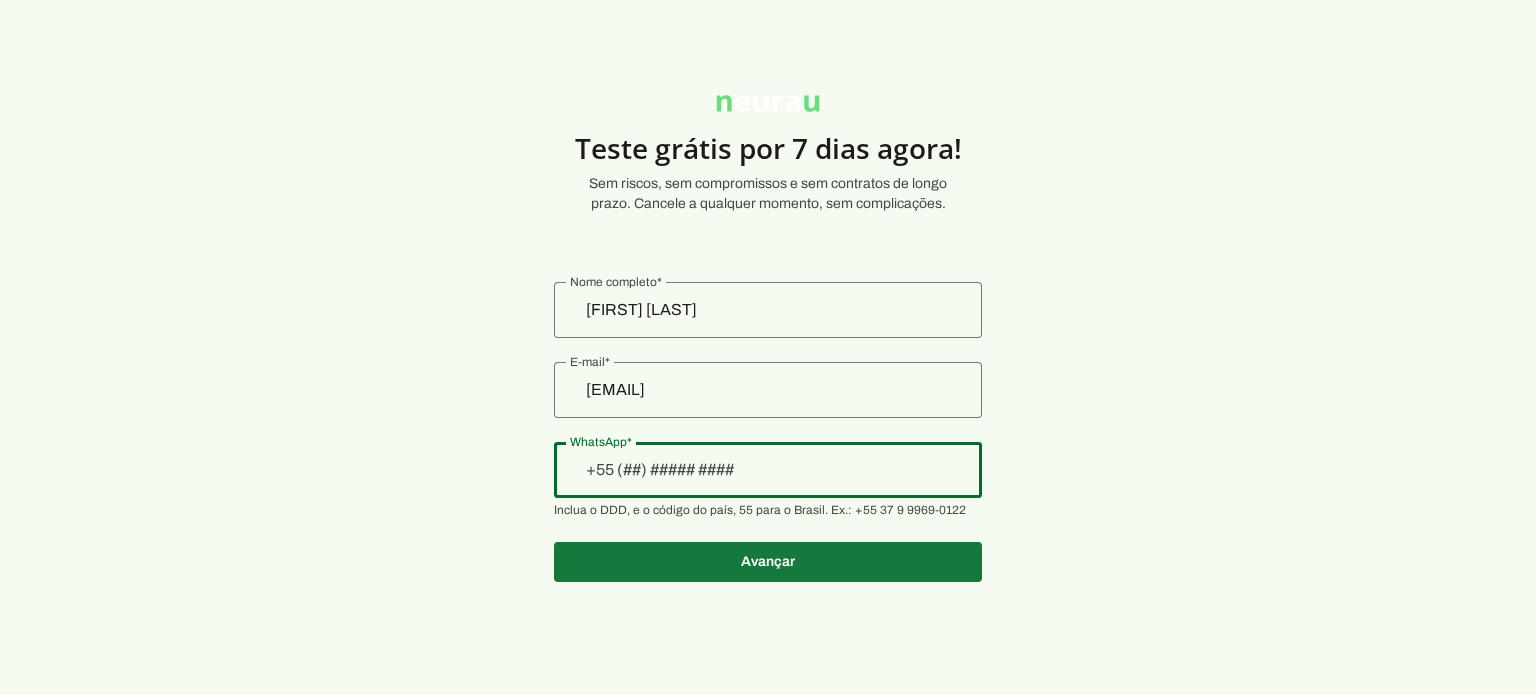 click at bounding box center (768, 562) 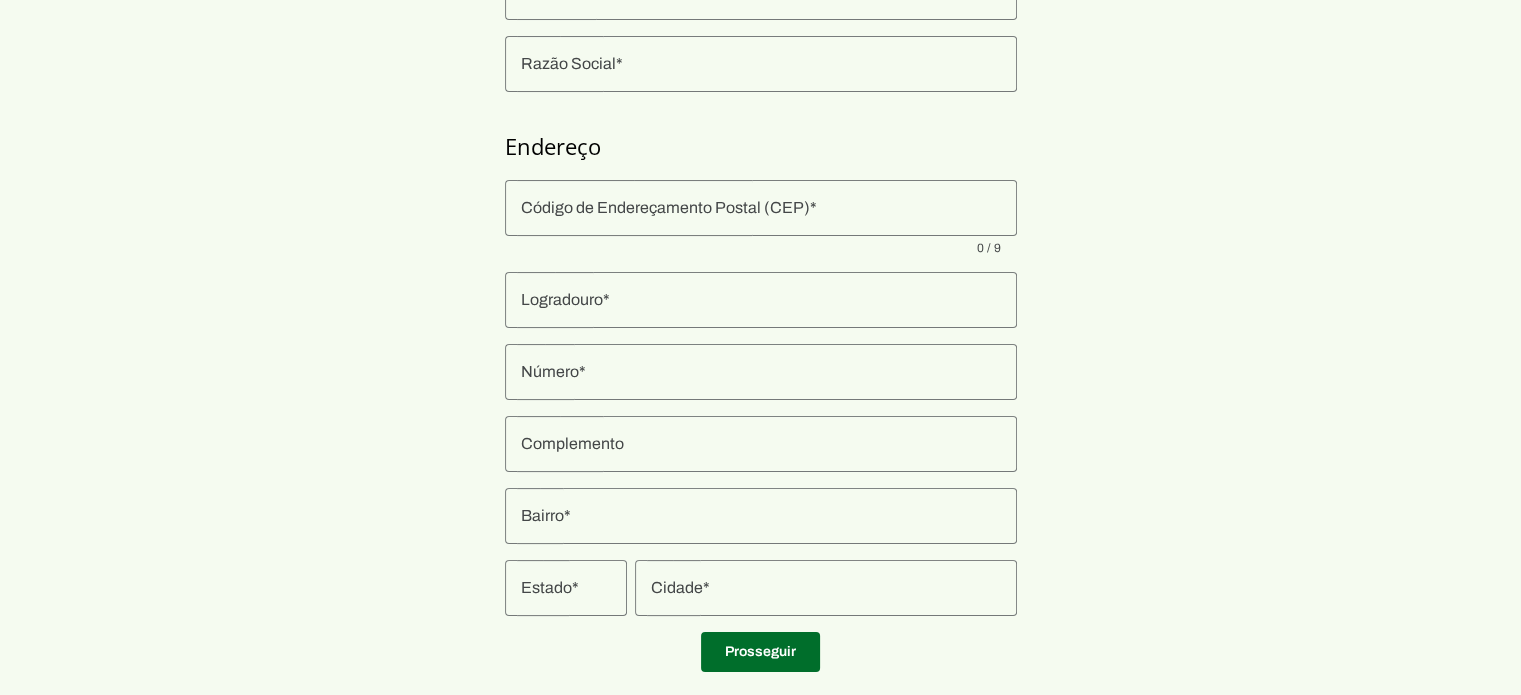 scroll, scrollTop: 268, scrollLeft: 0, axis: vertical 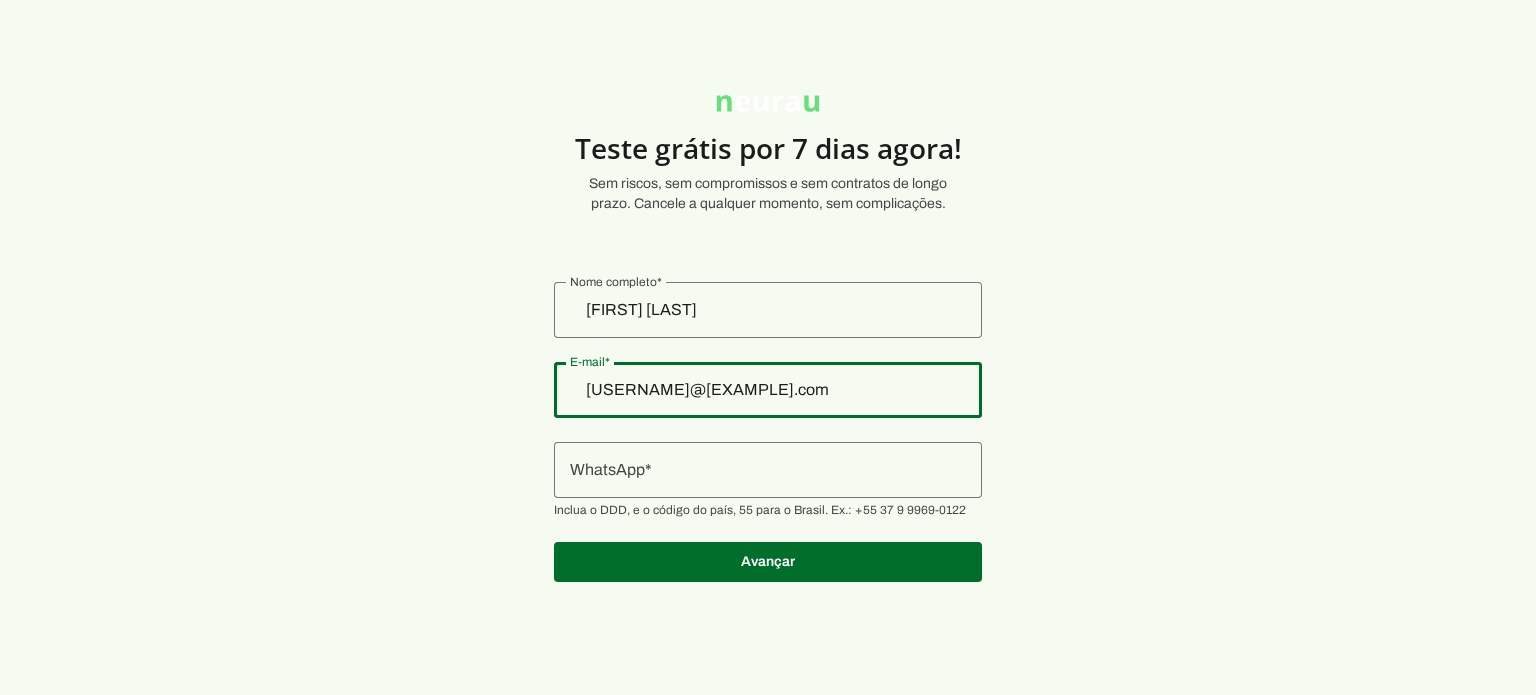 drag, startPoint x: 647, startPoint y: 394, endPoint x: 545, endPoint y: 399, distance: 102.122475 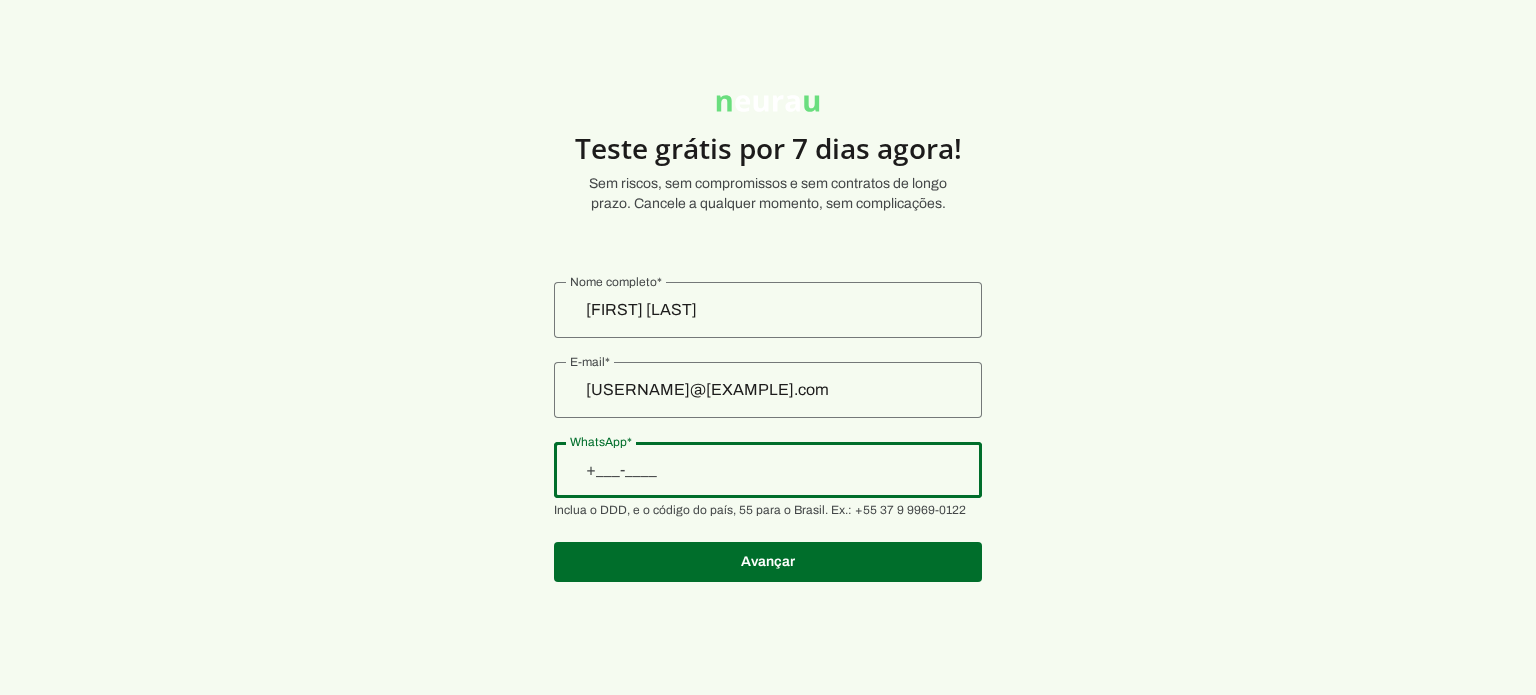 click at bounding box center [768, 470] 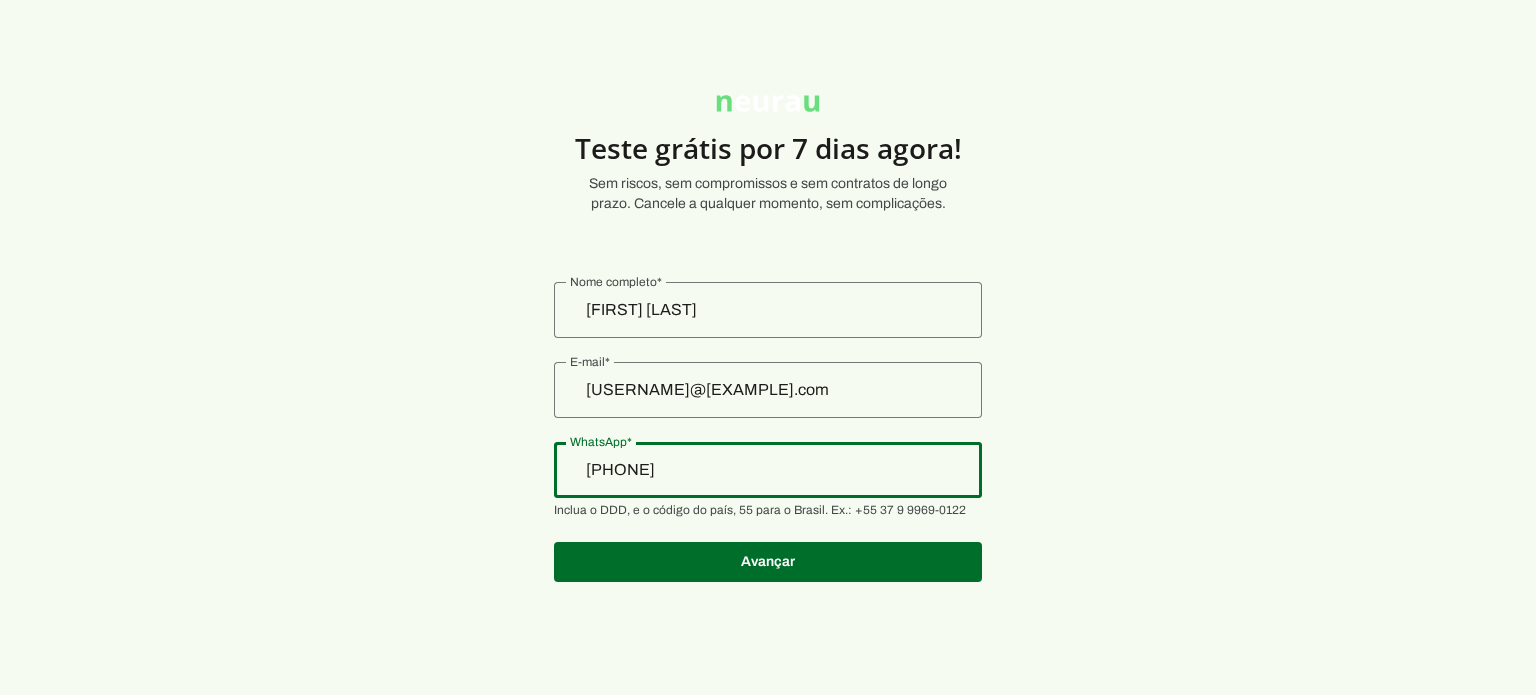 type on "+5__-___-____" 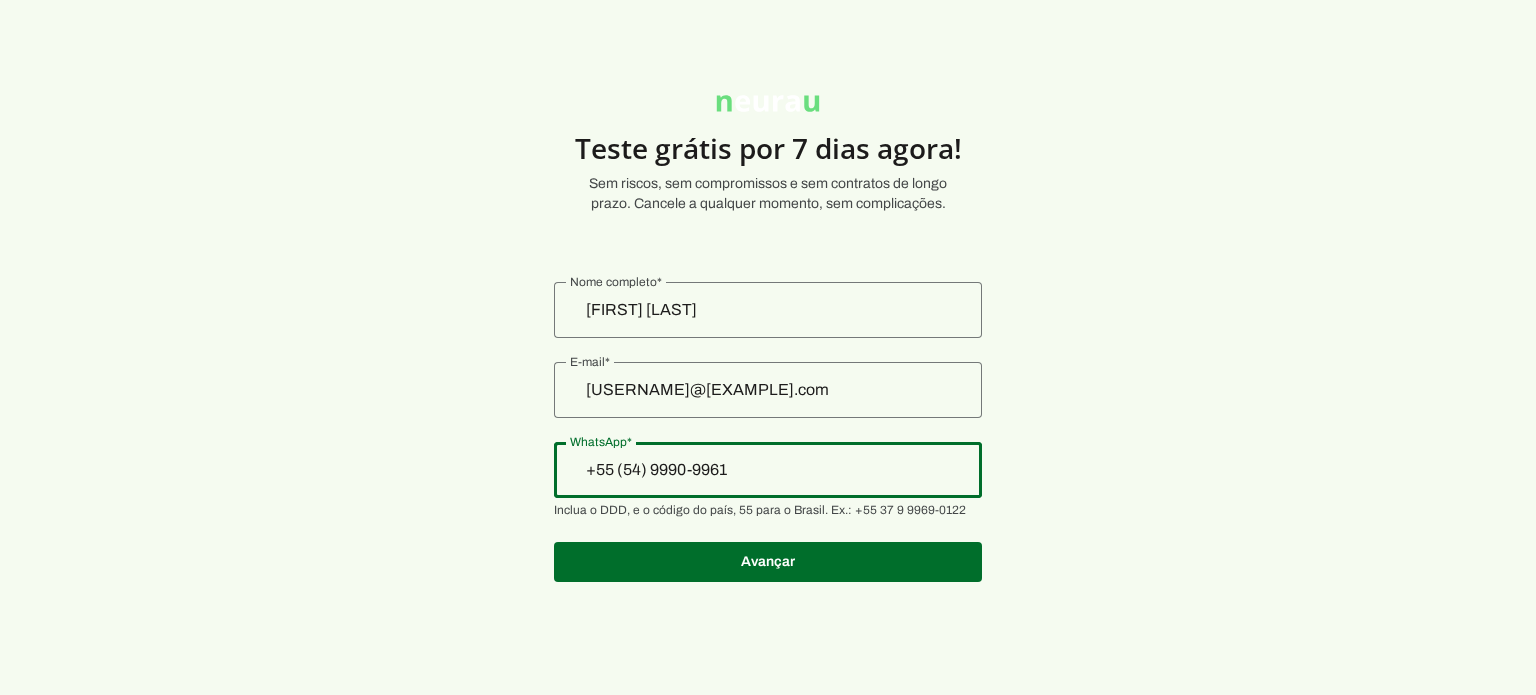 type on "+55 (54) 9 9909-9616" 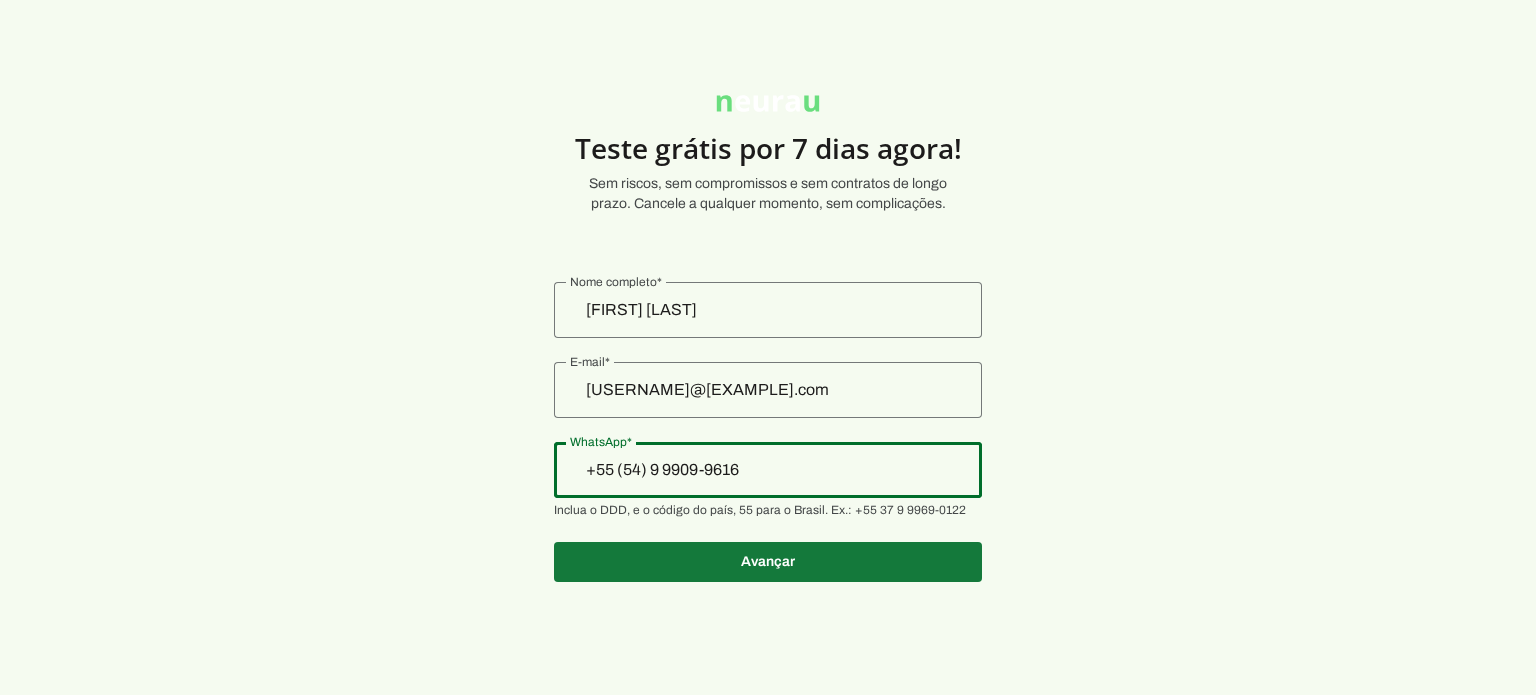 type on "+55 (54) 9 9909-9616" 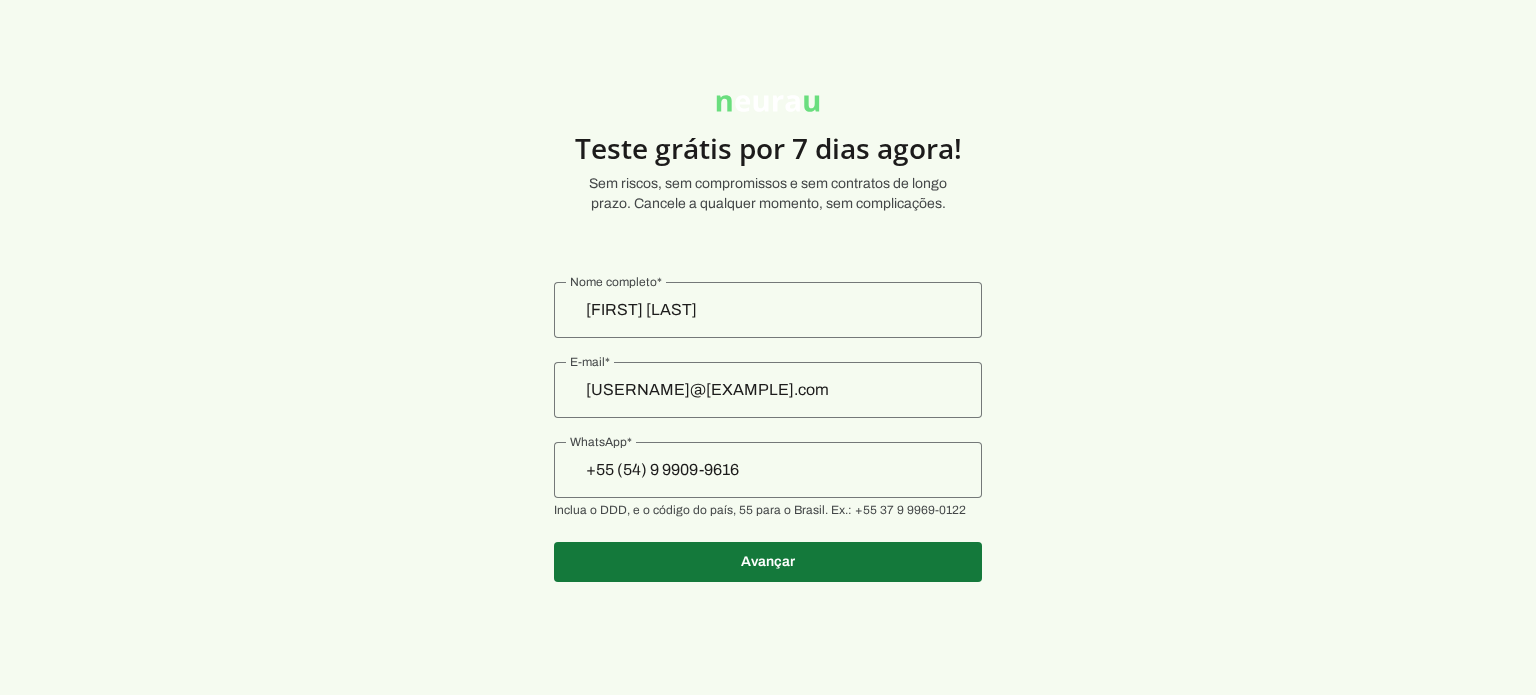 click at bounding box center (768, 562) 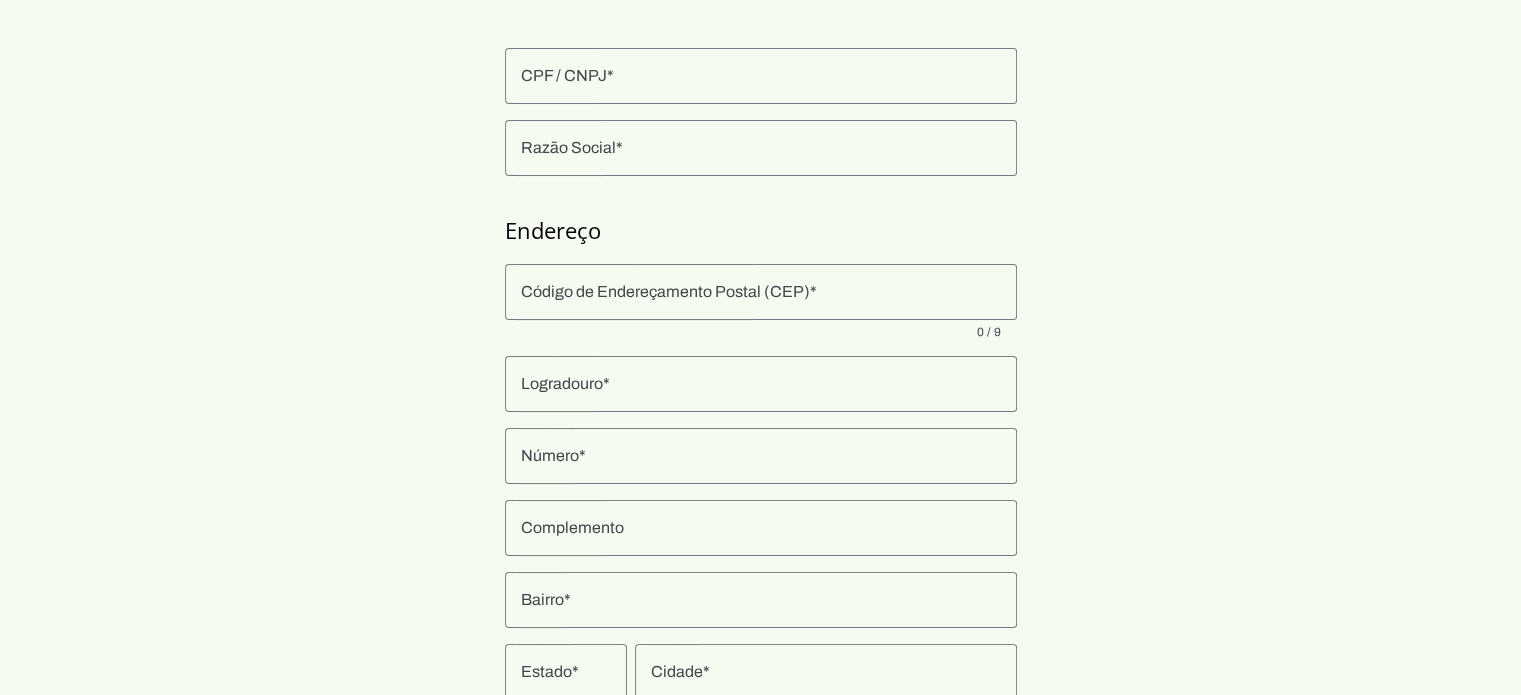 scroll, scrollTop: 268, scrollLeft: 0, axis: vertical 